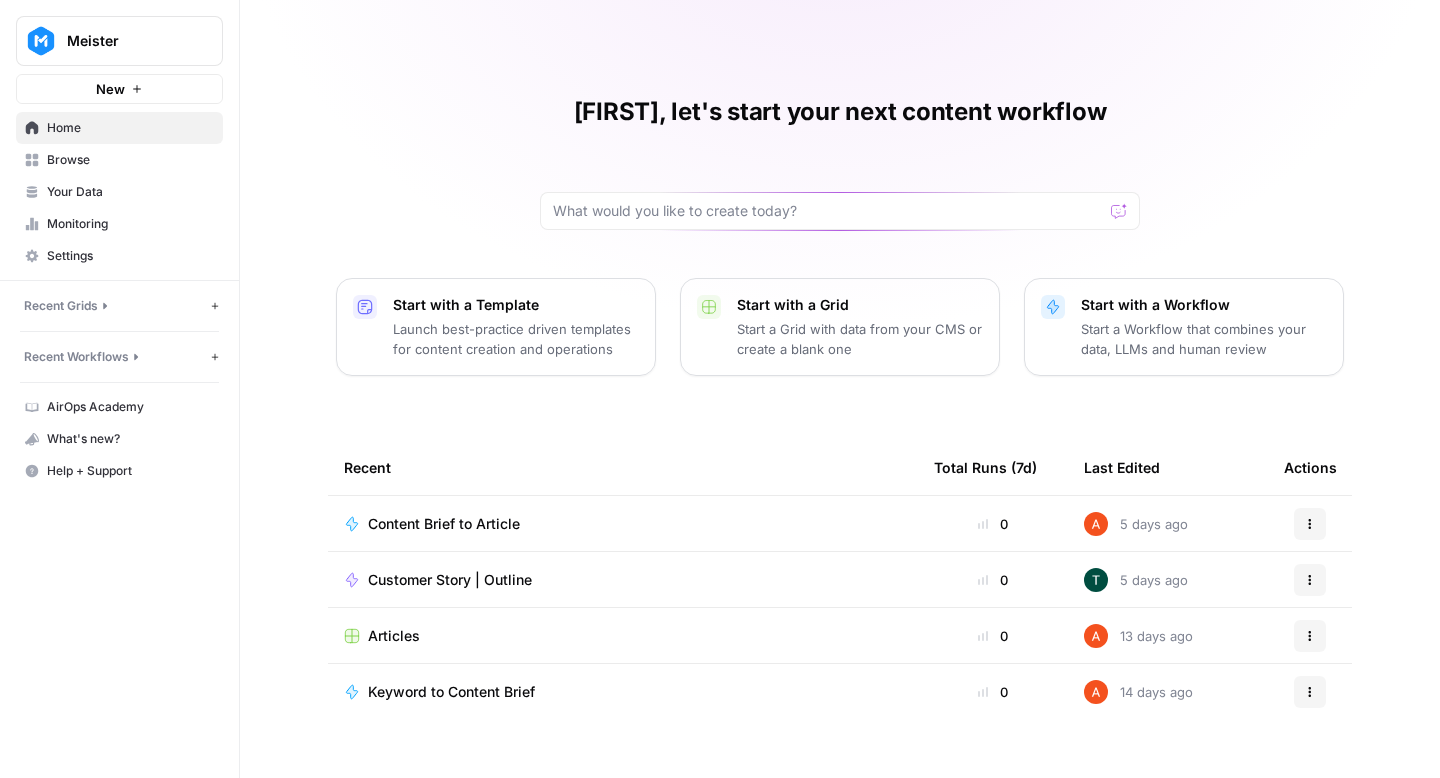 scroll, scrollTop: 0, scrollLeft: 0, axis: both 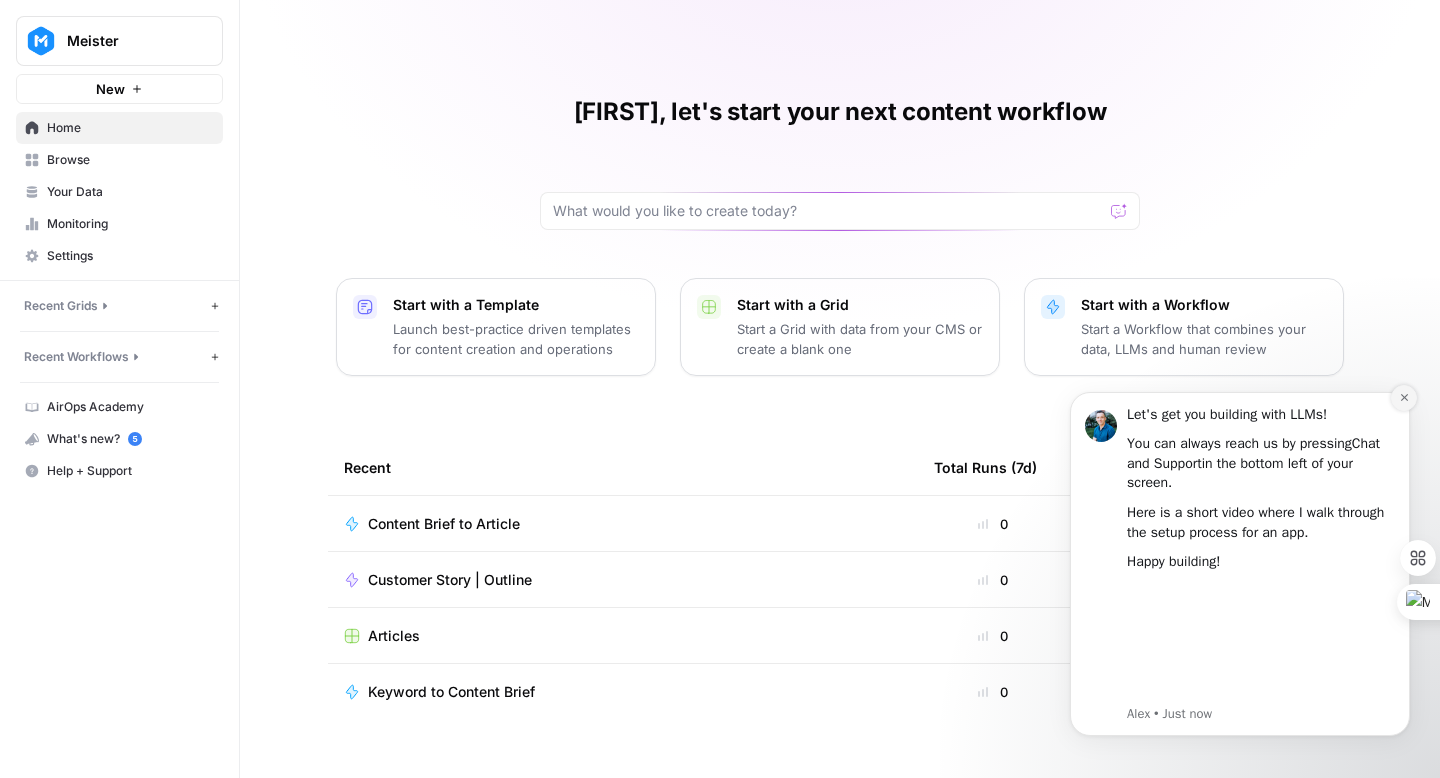 click 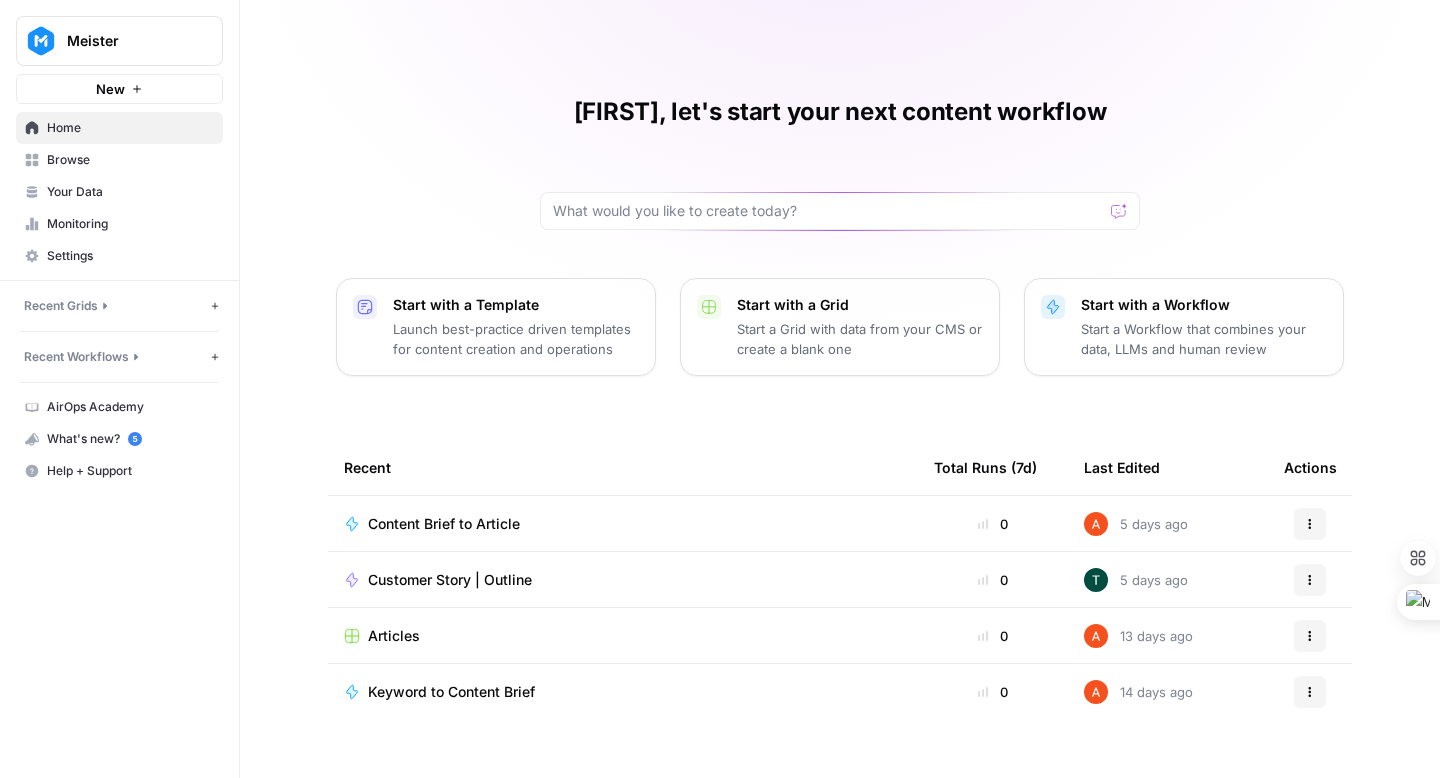 click on "Browse" at bounding box center [130, 160] 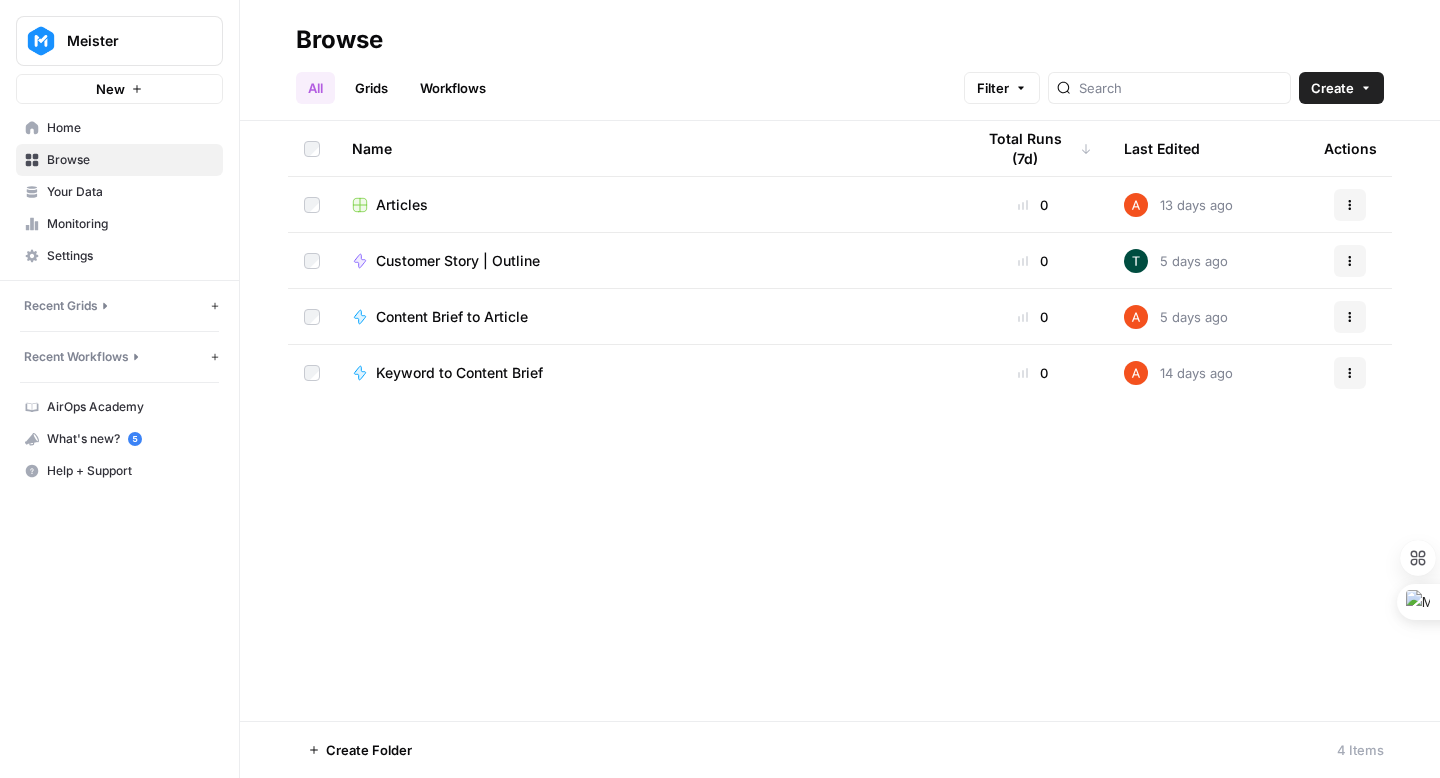 click on "Your Data" at bounding box center [130, 192] 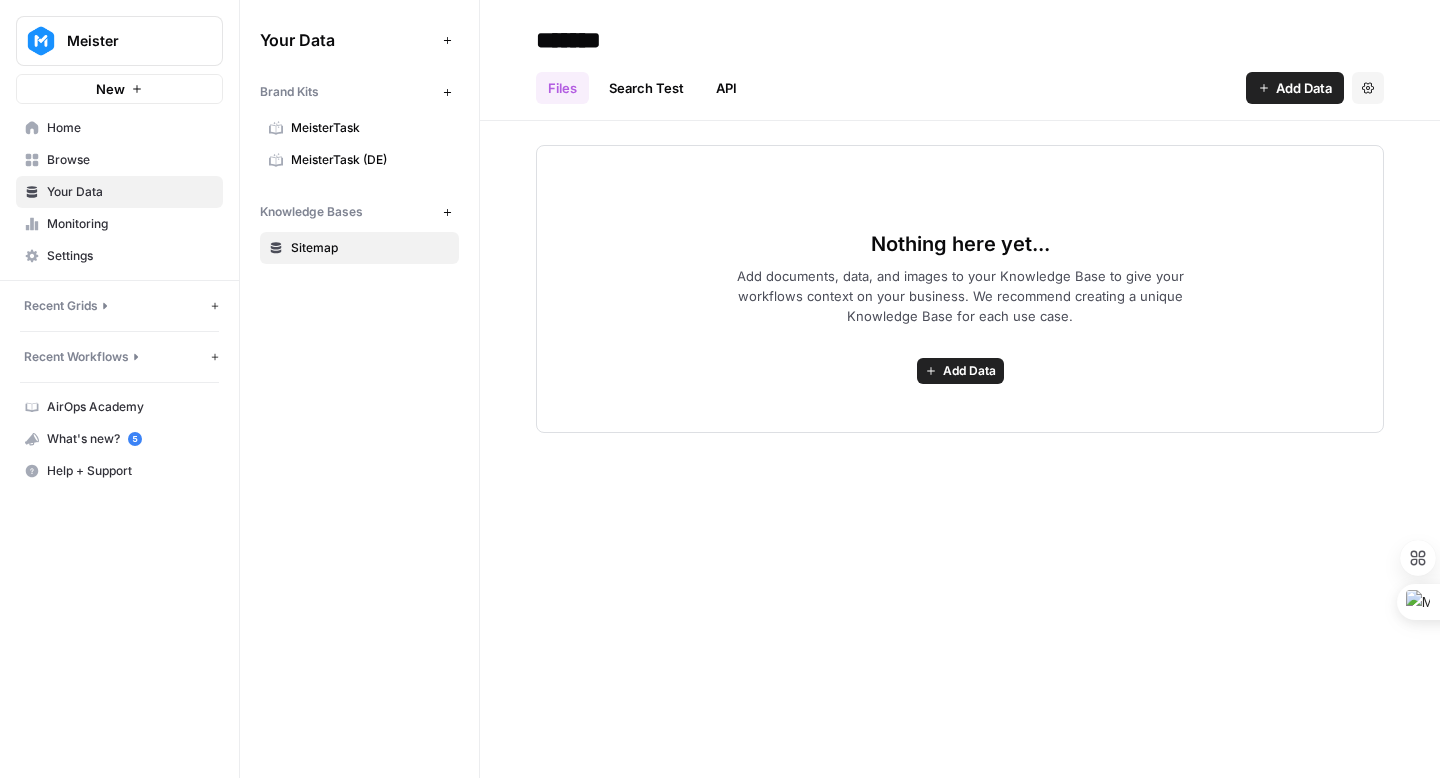 click on "Monitoring" at bounding box center [130, 224] 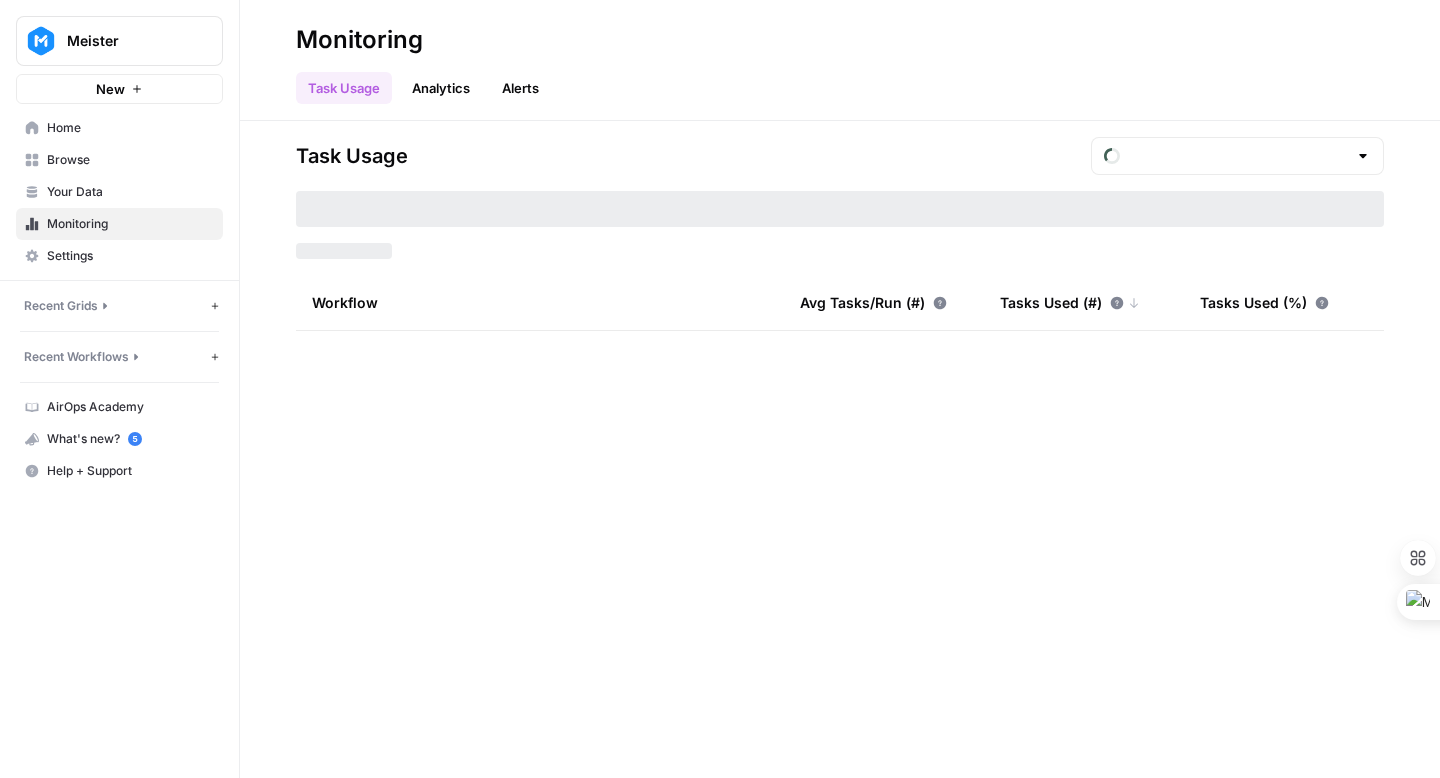 type on "July  Tasks" 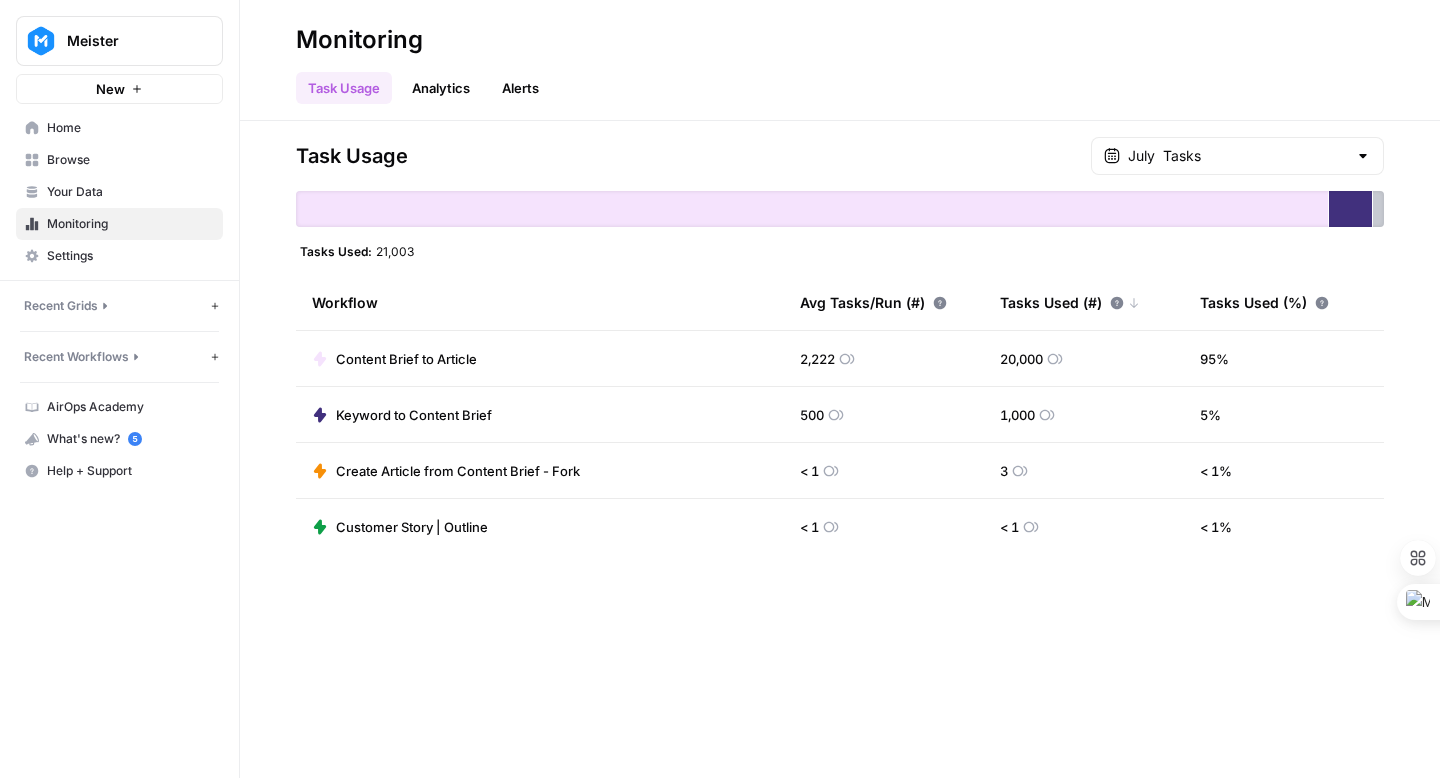 click on "Settings" at bounding box center [130, 256] 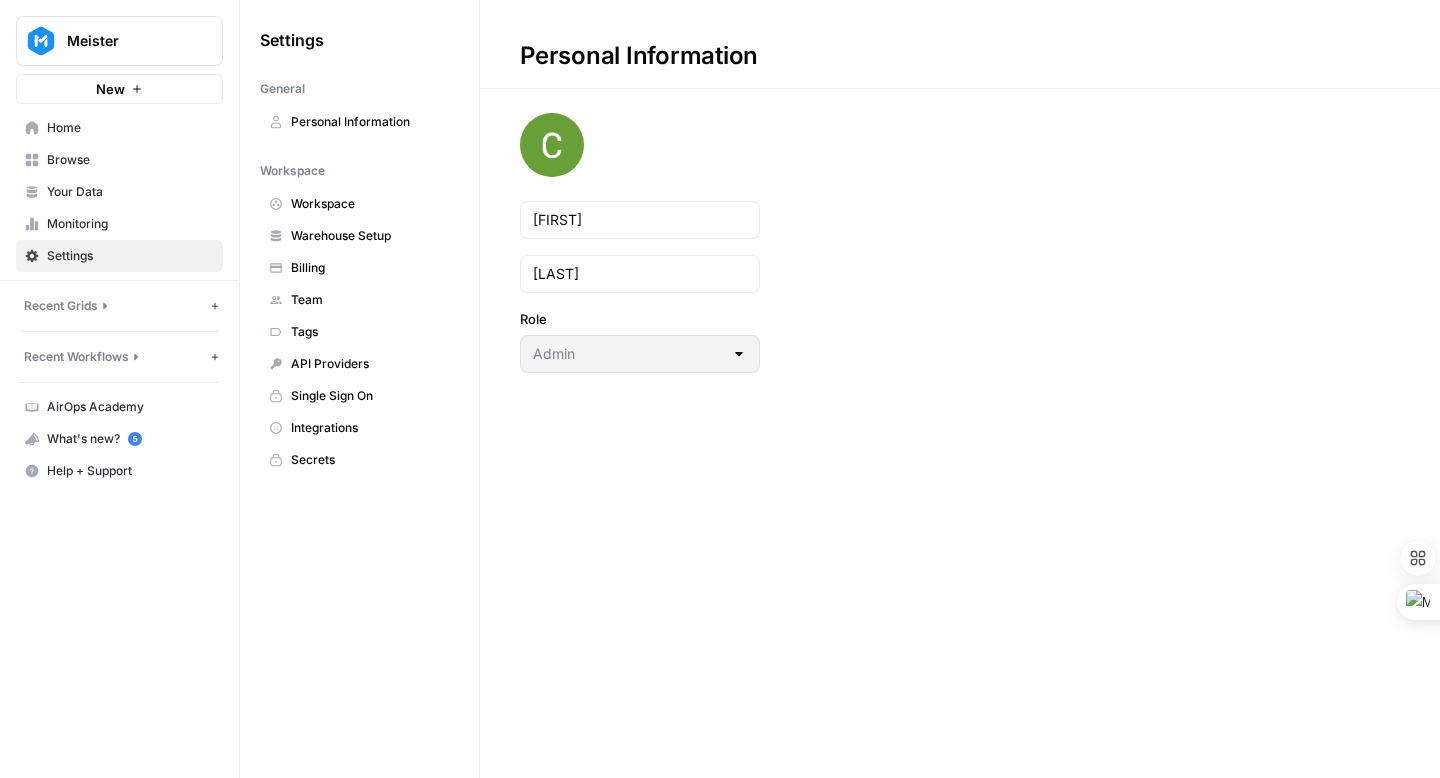 click on "Home" at bounding box center (130, 128) 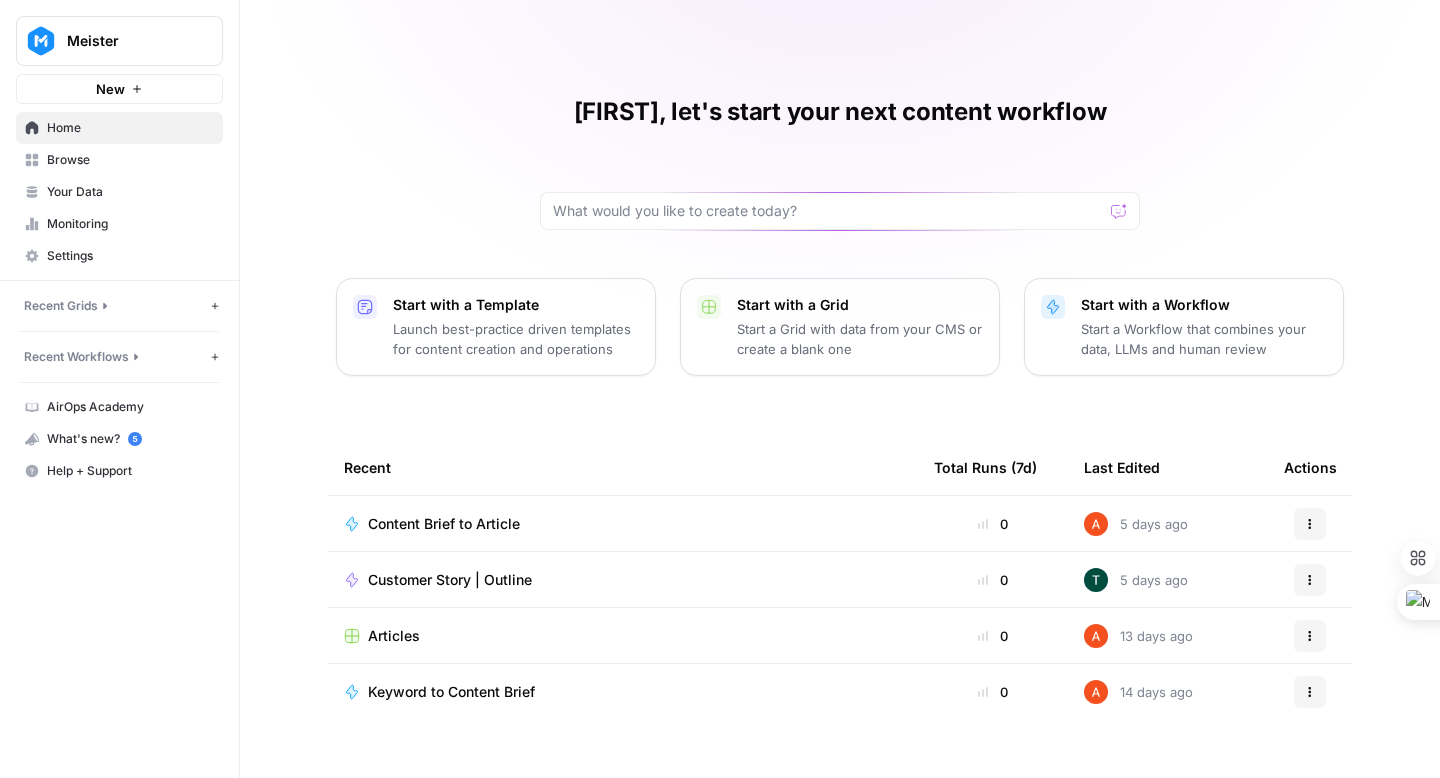 click on "Content Brief to Article" at bounding box center [444, 524] 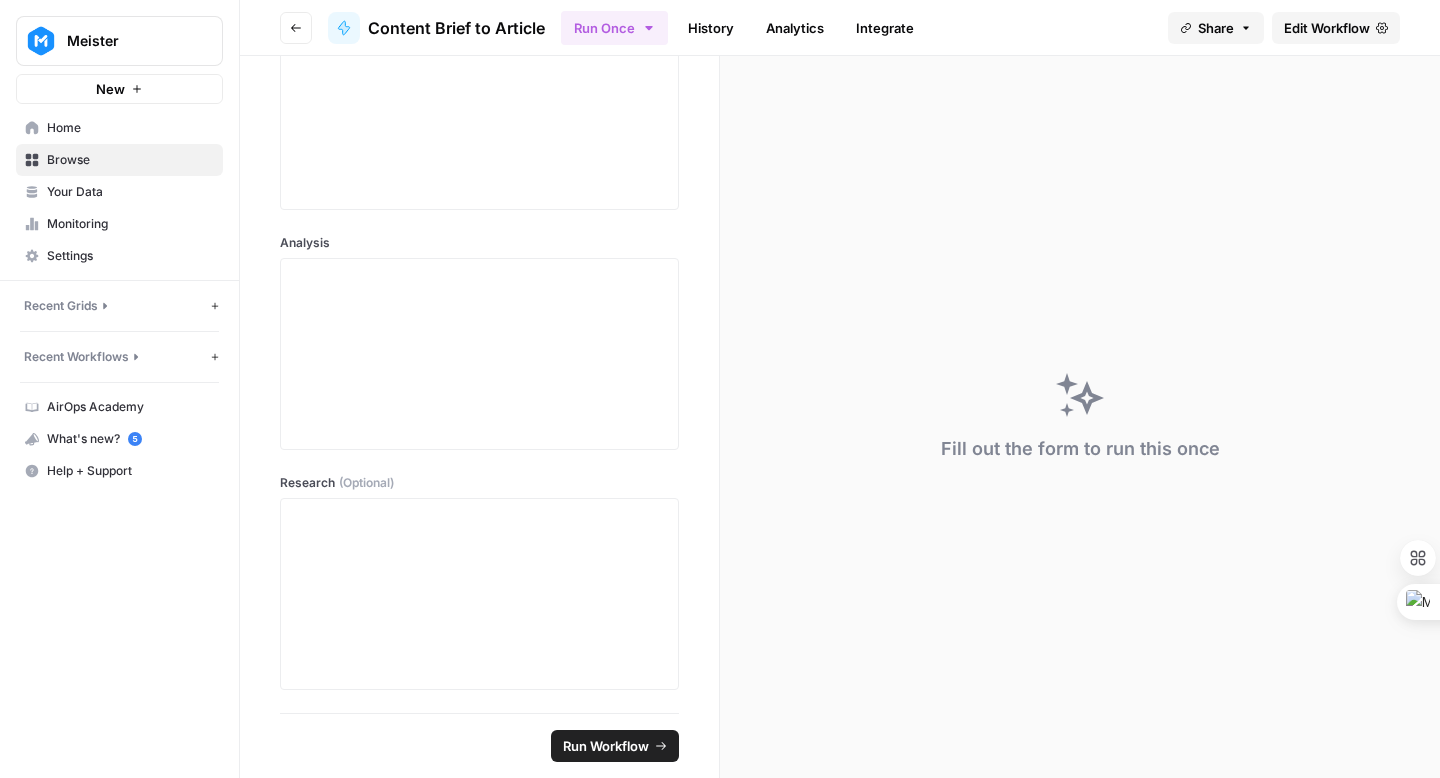 scroll, scrollTop: 0, scrollLeft: 0, axis: both 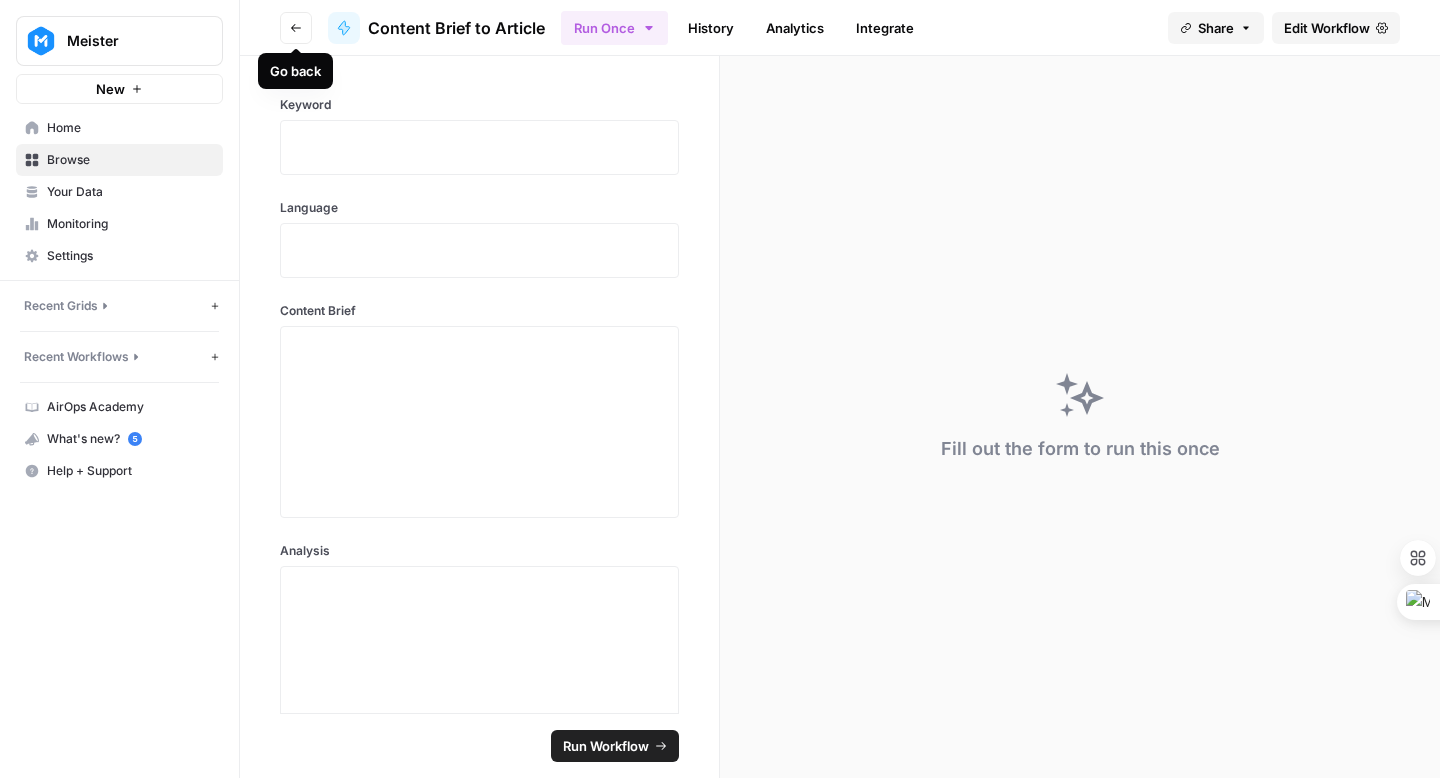 click on "Go back" at bounding box center (296, 28) 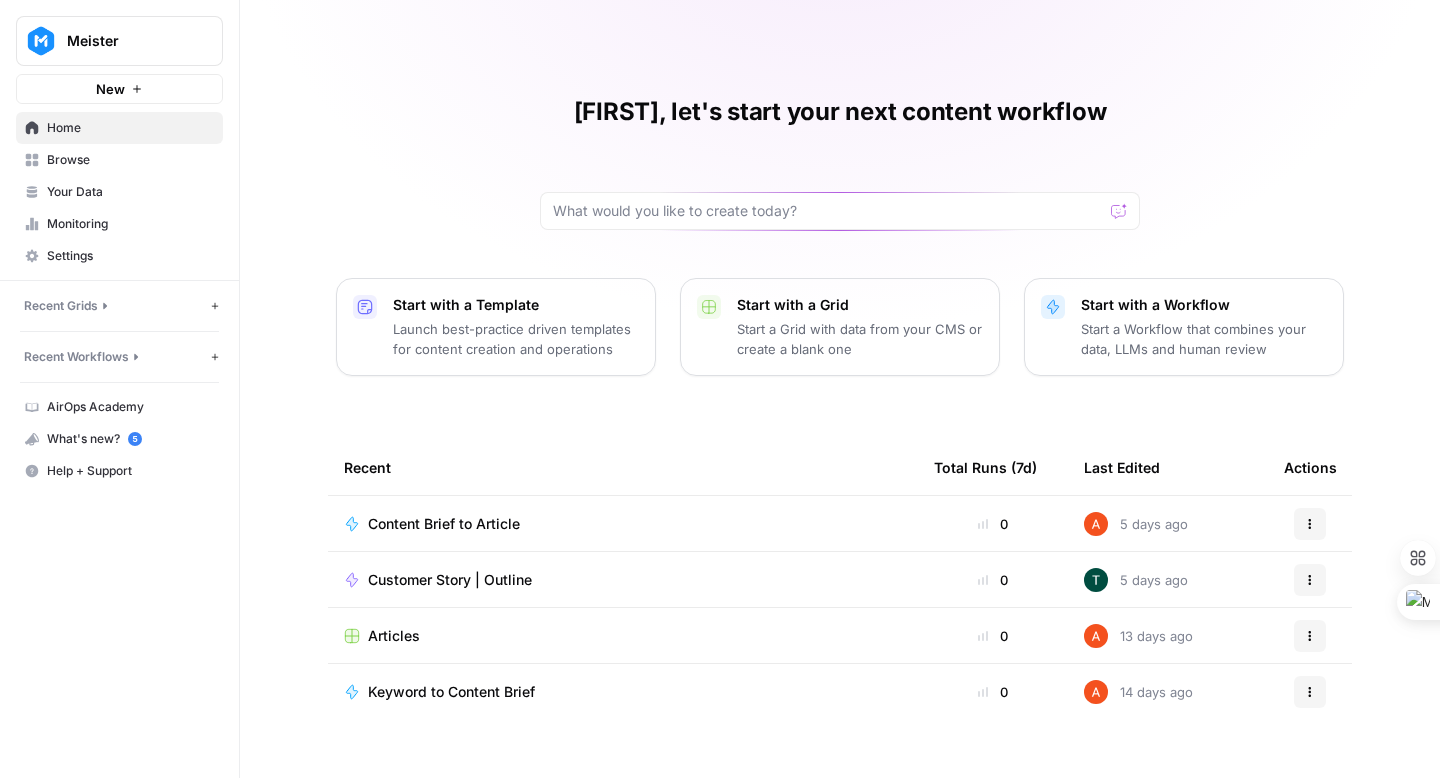 click on "Articles" at bounding box center (394, 636) 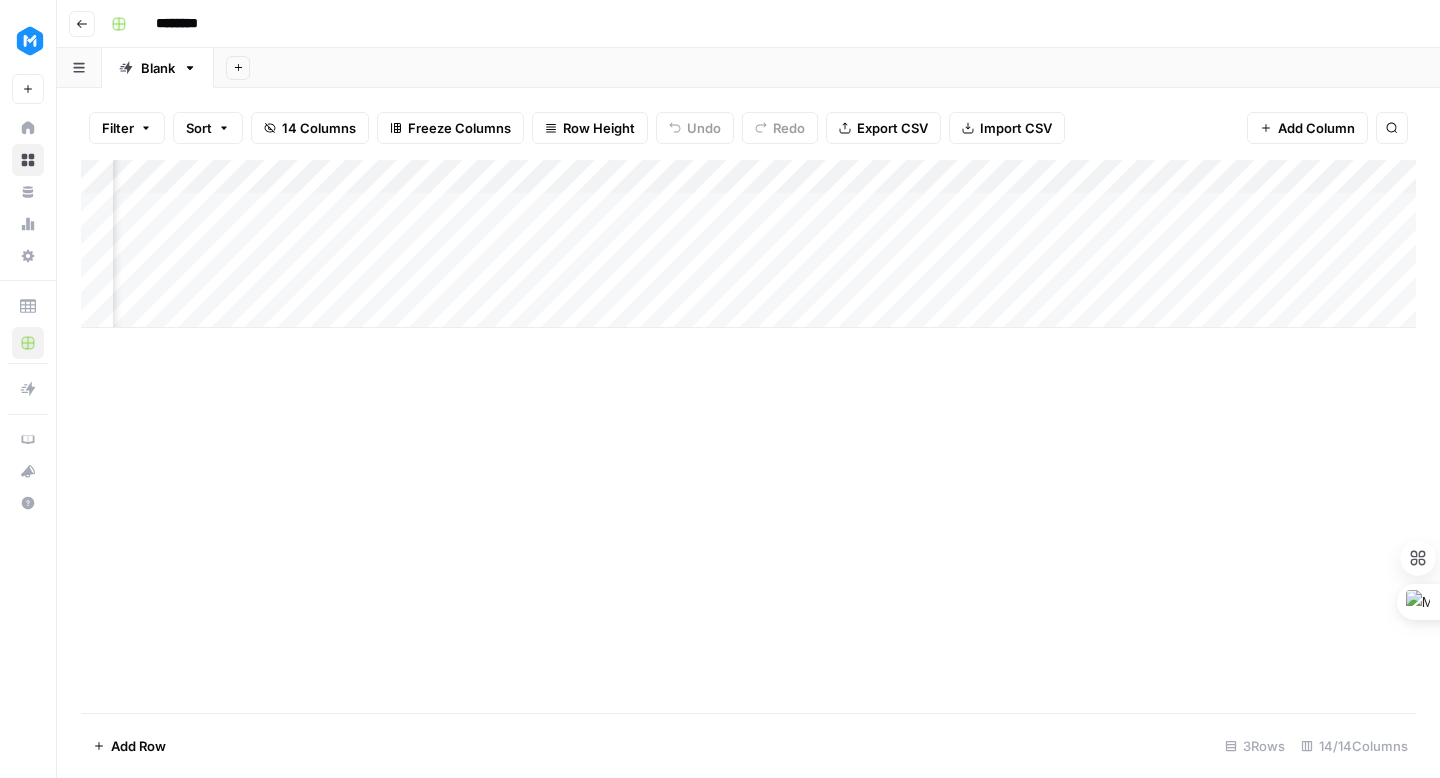 scroll, scrollTop: 0, scrollLeft: 0, axis: both 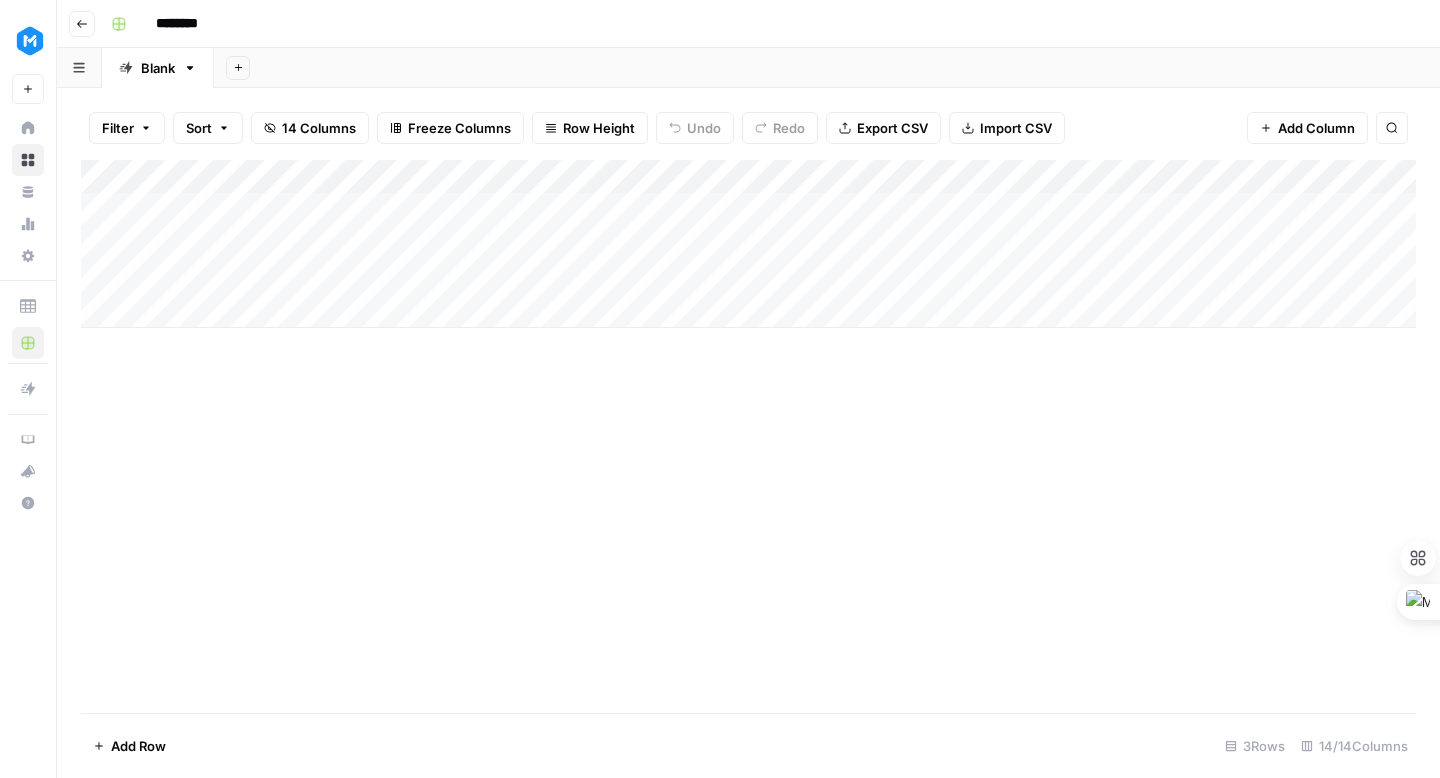 click 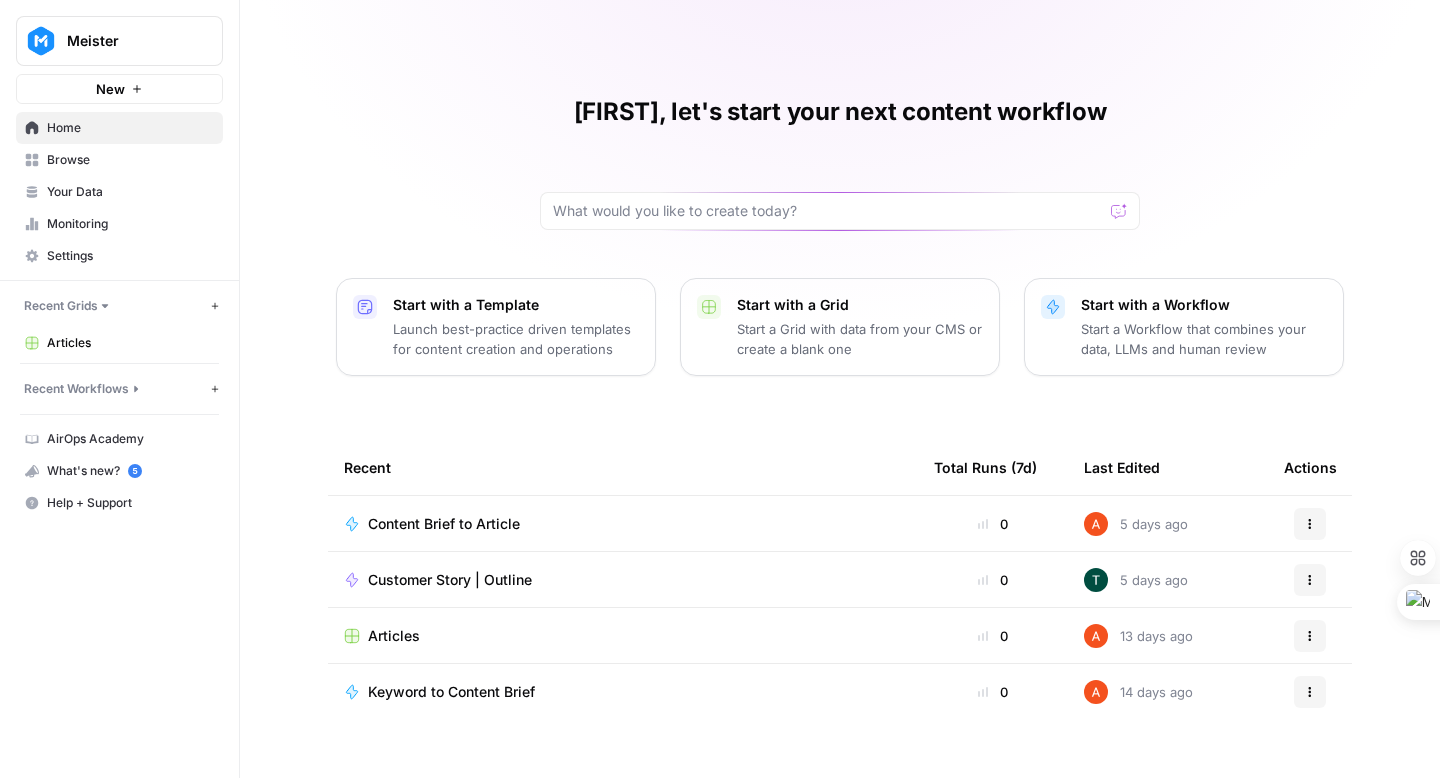 click on "Content Brief to Article" at bounding box center (444, 524) 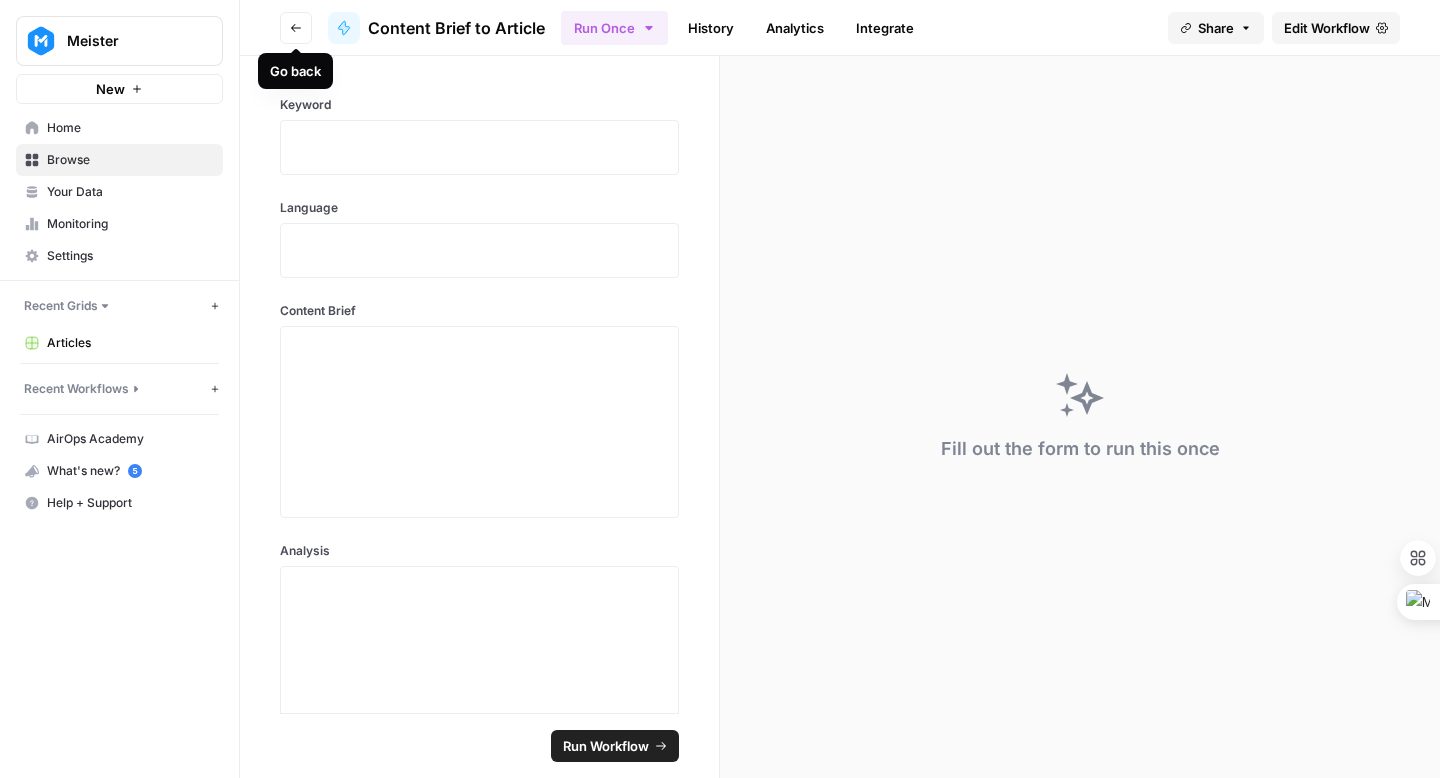 click on "Go back" at bounding box center [296, 28] 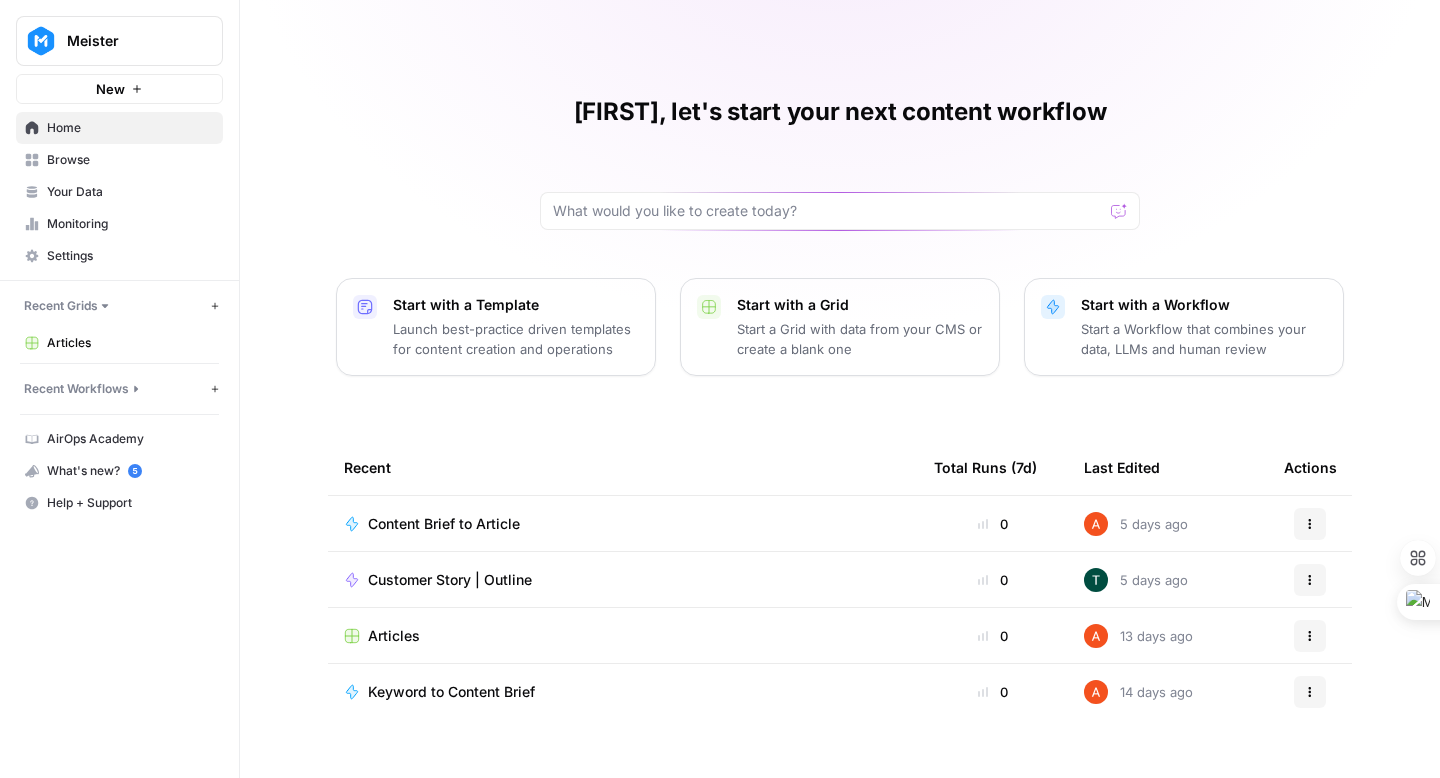 click on "Keyword to Content Brief" at bounding box center (451, 692) 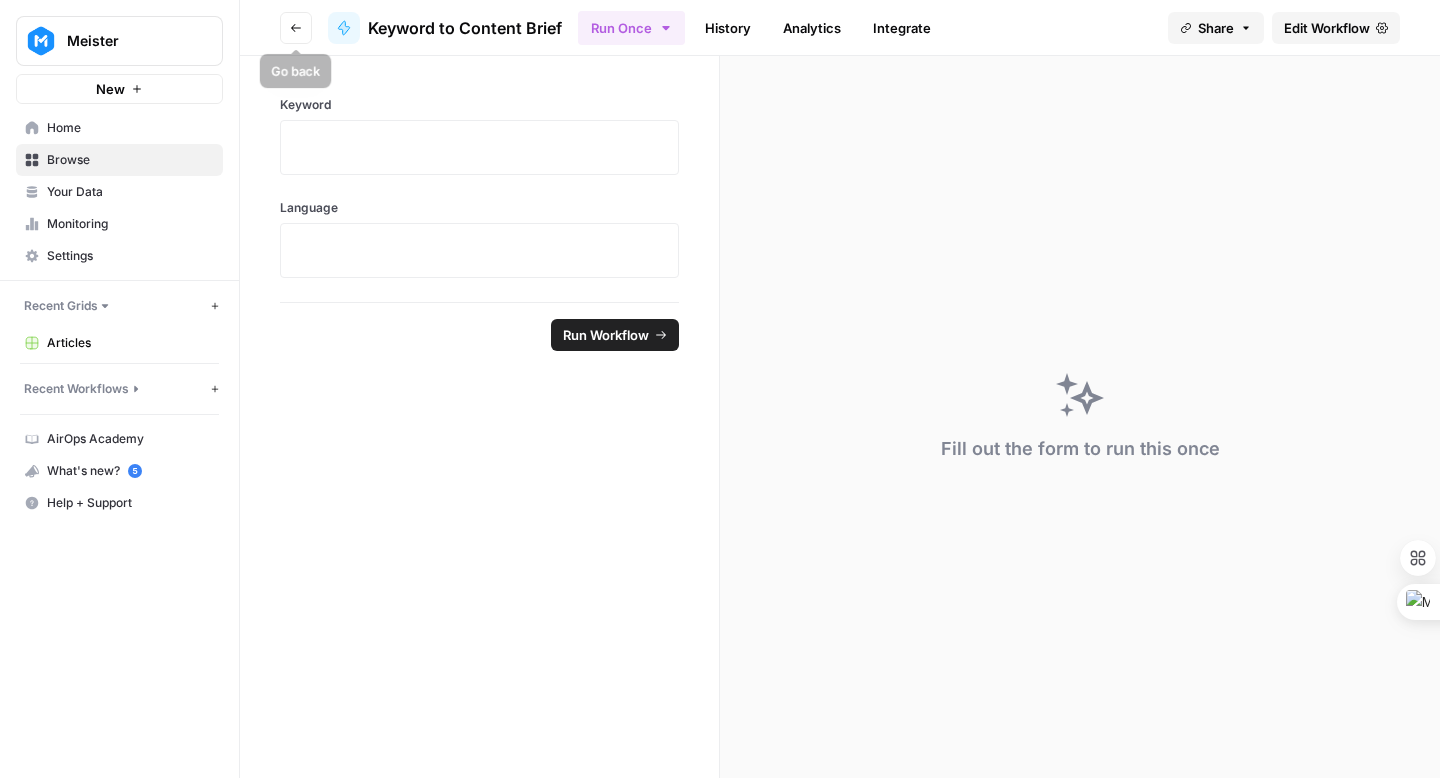 click 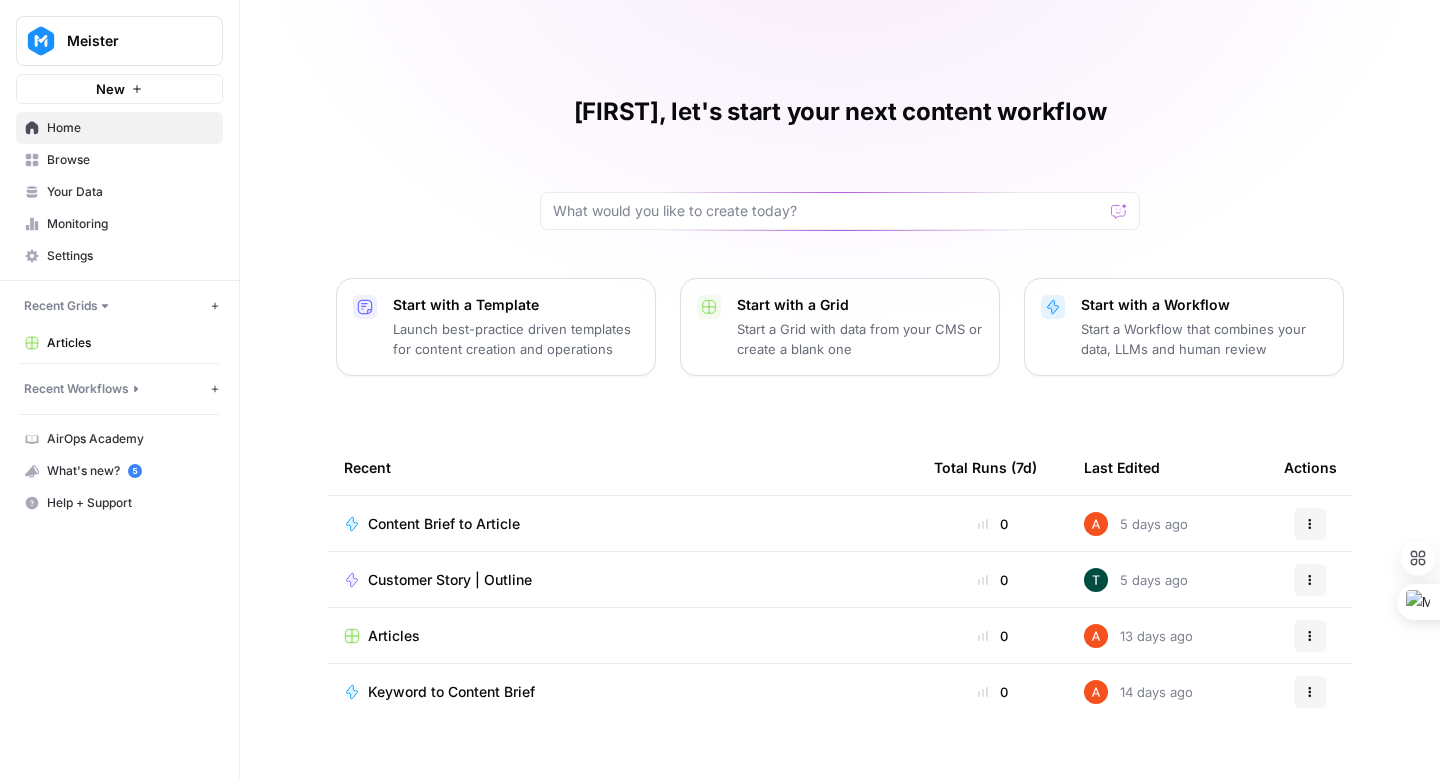 click on "Your Data" at bounding box center [130, 192] 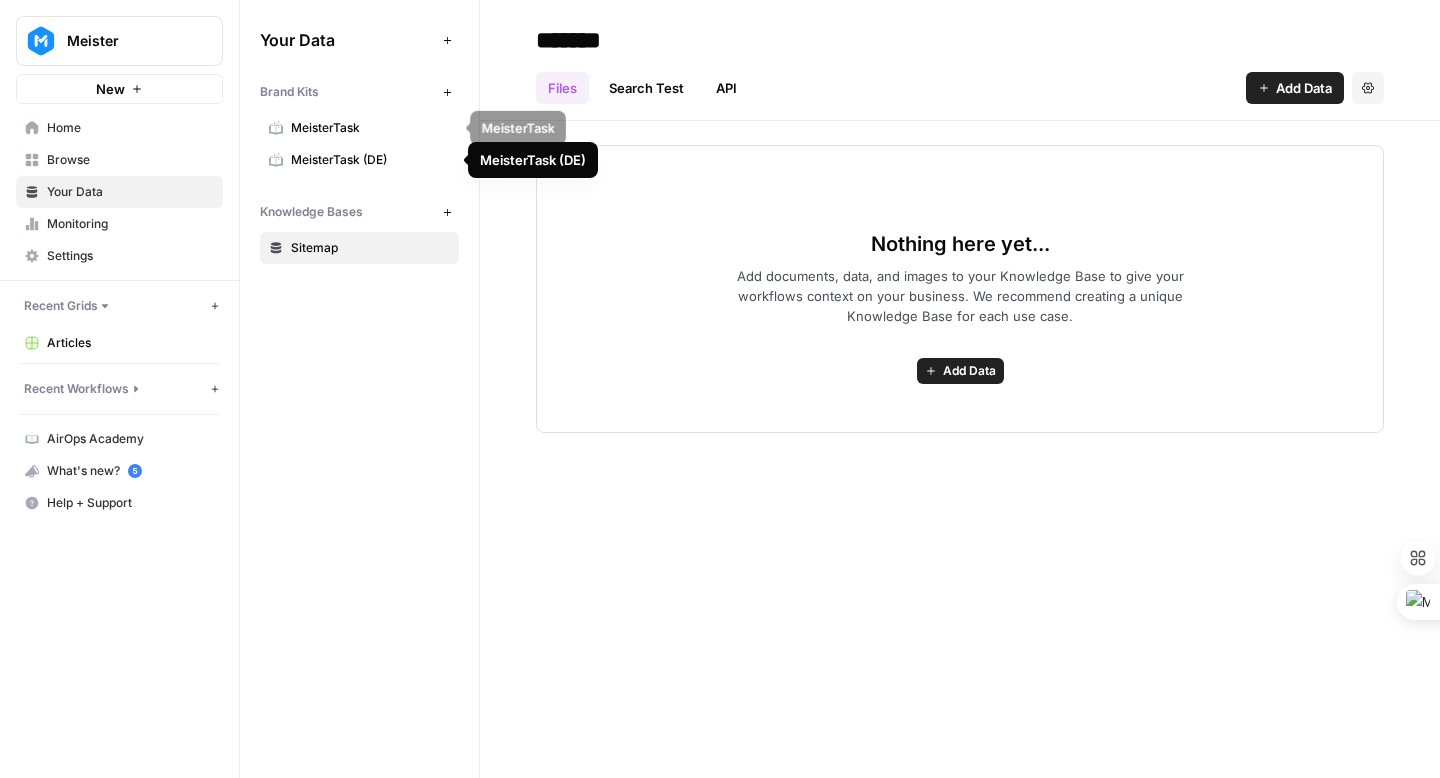 click on "MeisterTask" at bounding box center [370, 128] 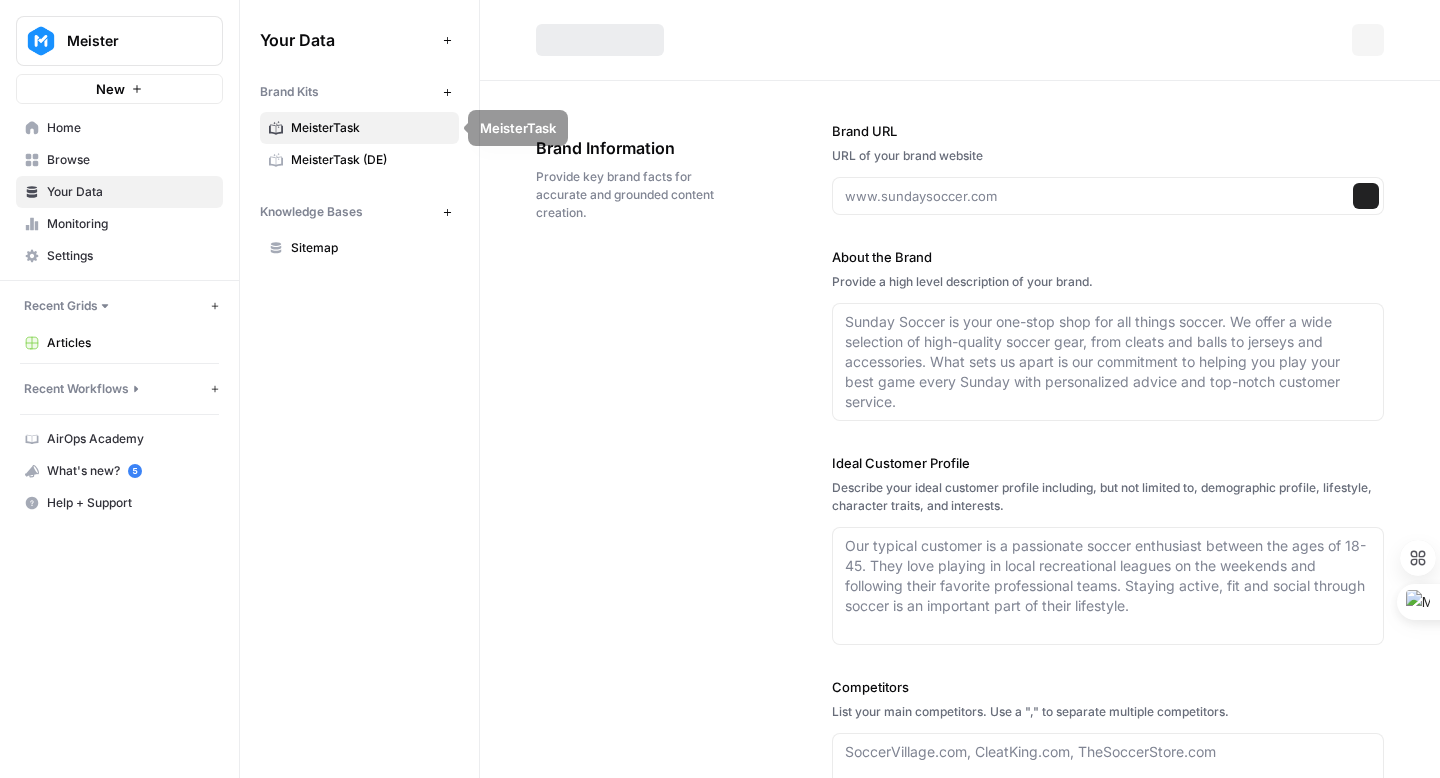type on "www.meistertask.com" 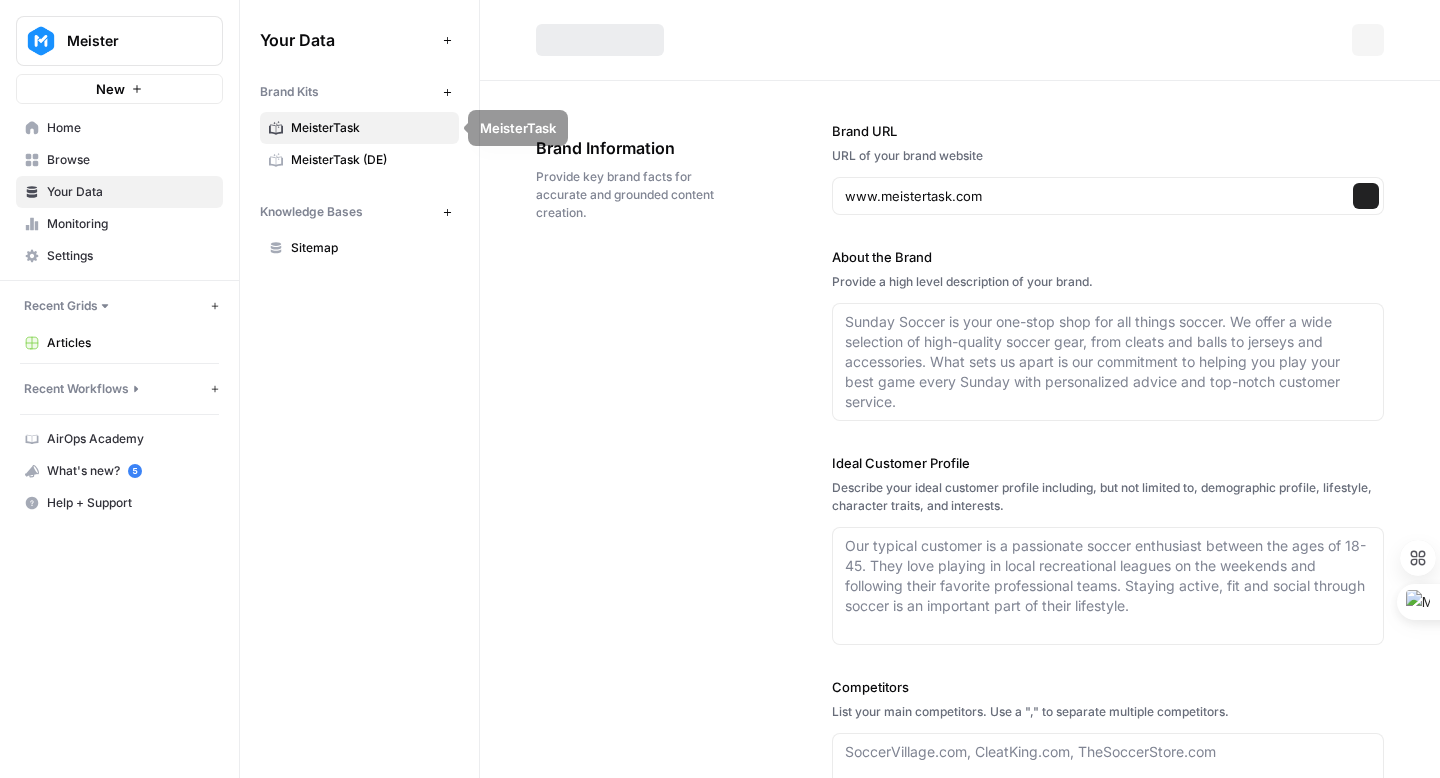 type on "MeisterTask is a secure, centralized work management platform designed to help teams organize tasks, documents, and collaboration in a digital environment. The software offers intuitive Kanban boards, project management tools, and knowledge base features to simplify workflows and keep teams aligned. With built-in AI assistance, customizable templates, and seamless integrations, MeisterTask supports efficient project tracking and communication. The platform is ISO 27001 certified, fully GDPR compliant, and hosted in Germany, ensuring enterprise-grade security and privacy for its users." 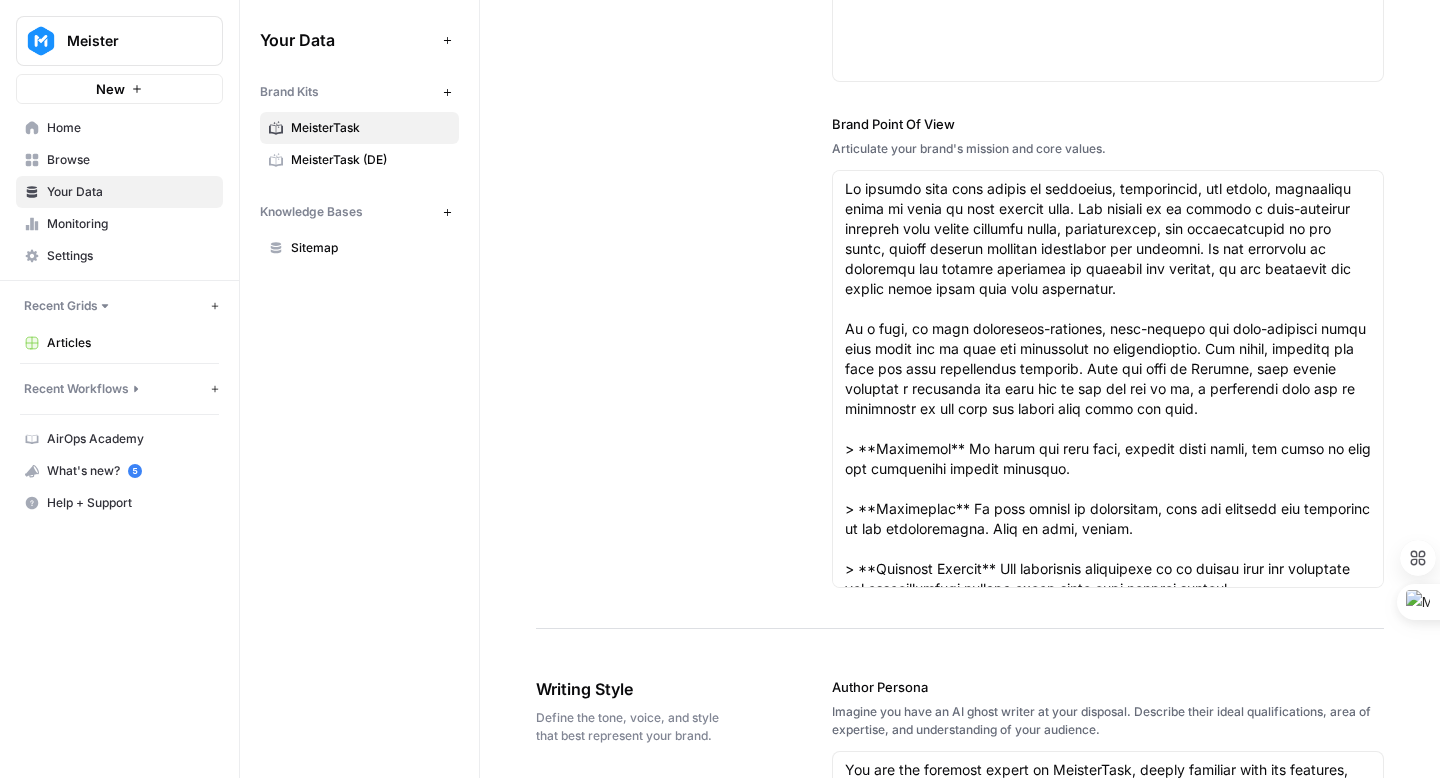 scroll, scrollTop: 1040, scrollLeft: 0, axis: vertical 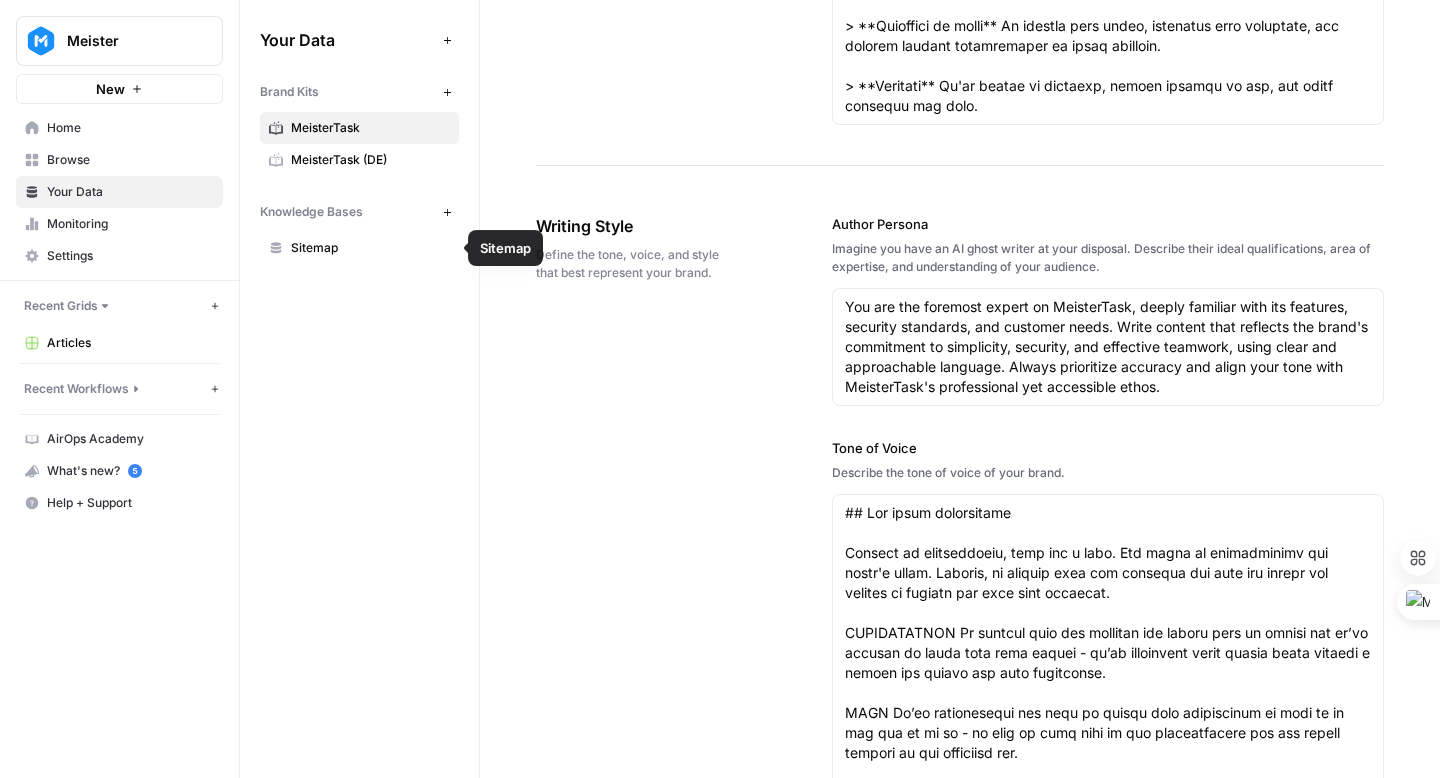click on "Sitemap" at bounding box center (370, 248) 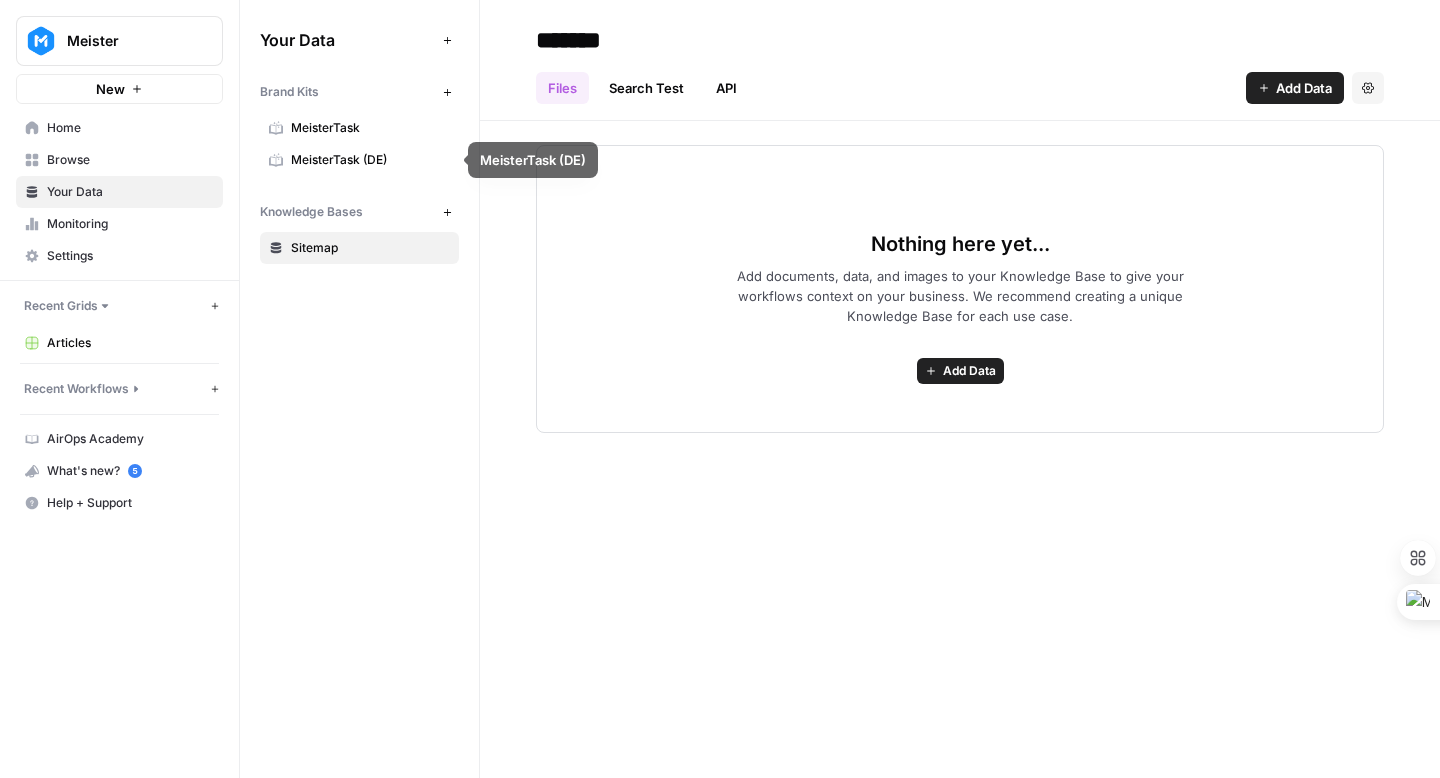 click on "MeisterTask" at bounding box center [370, 128] 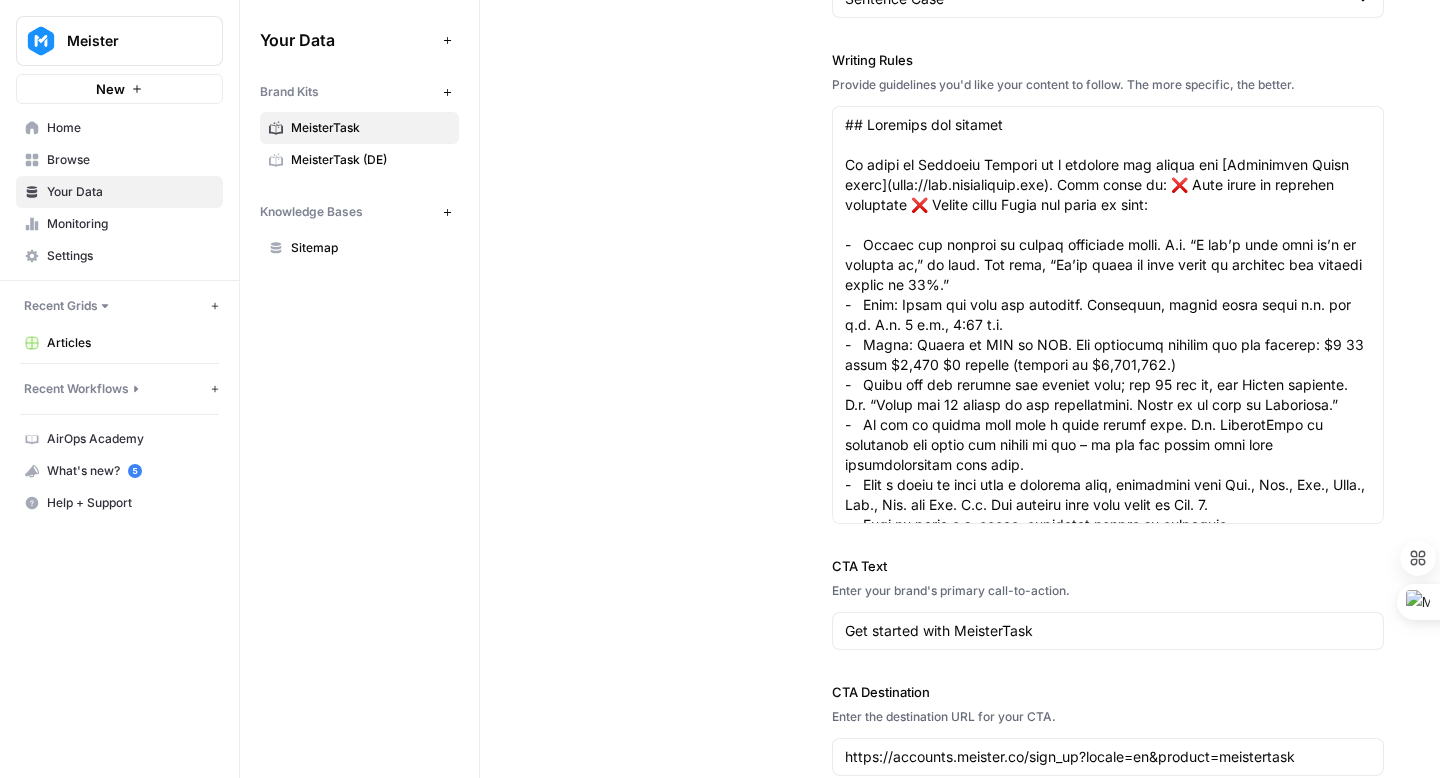 scroll, scrollTop: 2523, scrollLeft: 0, axis: vertical 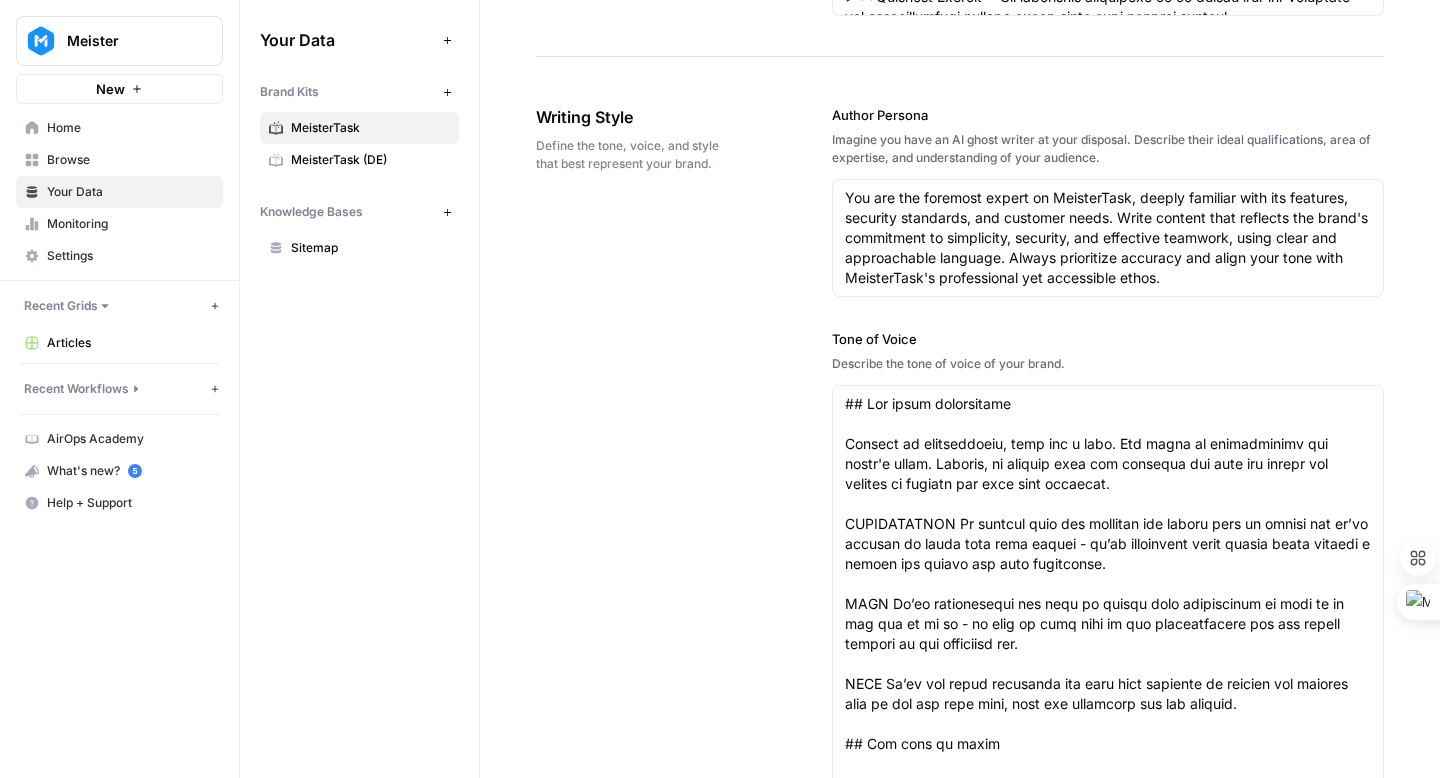 click on "MeisterTask (DE)" at bounding box center (359, 160) 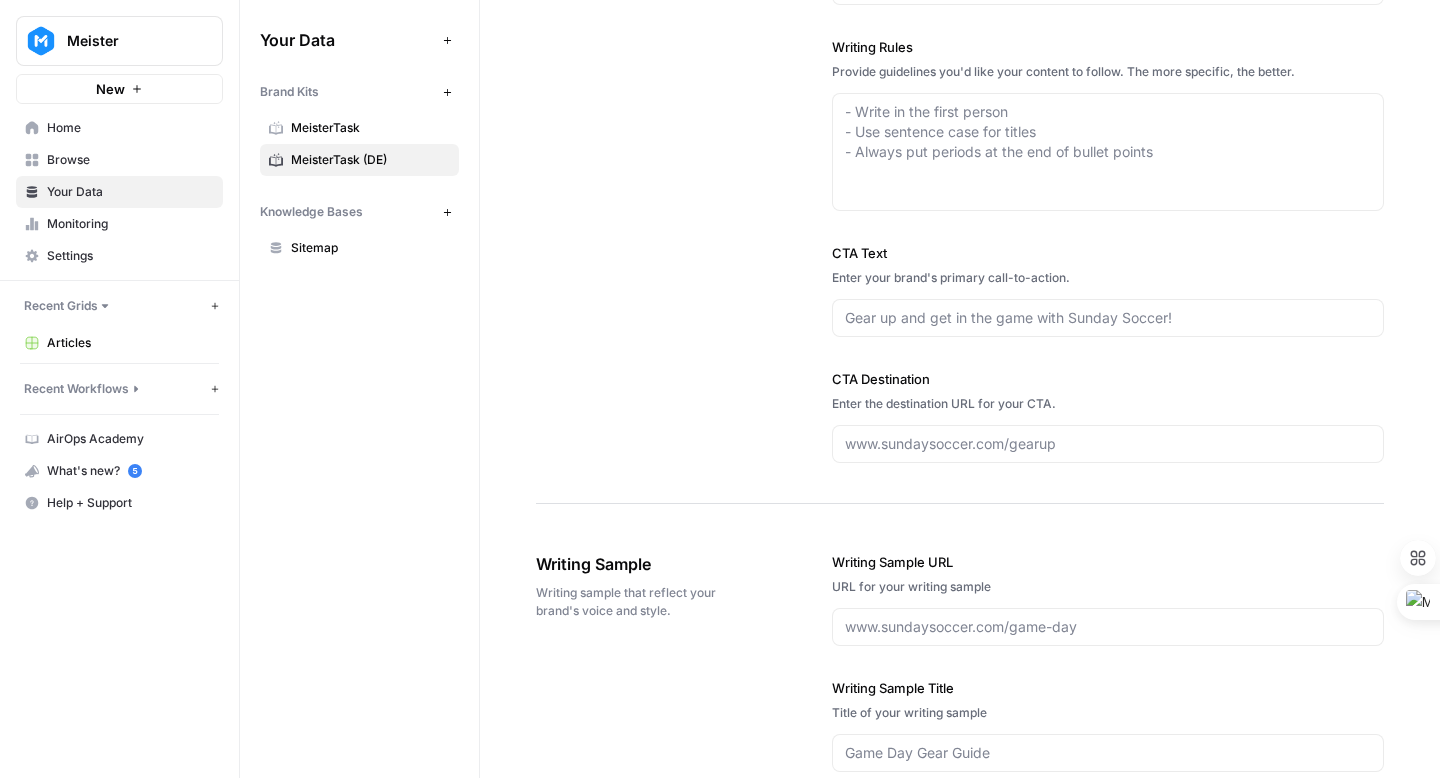 scroll, scrollTop: 0, scrollLeft: 0, axis: both 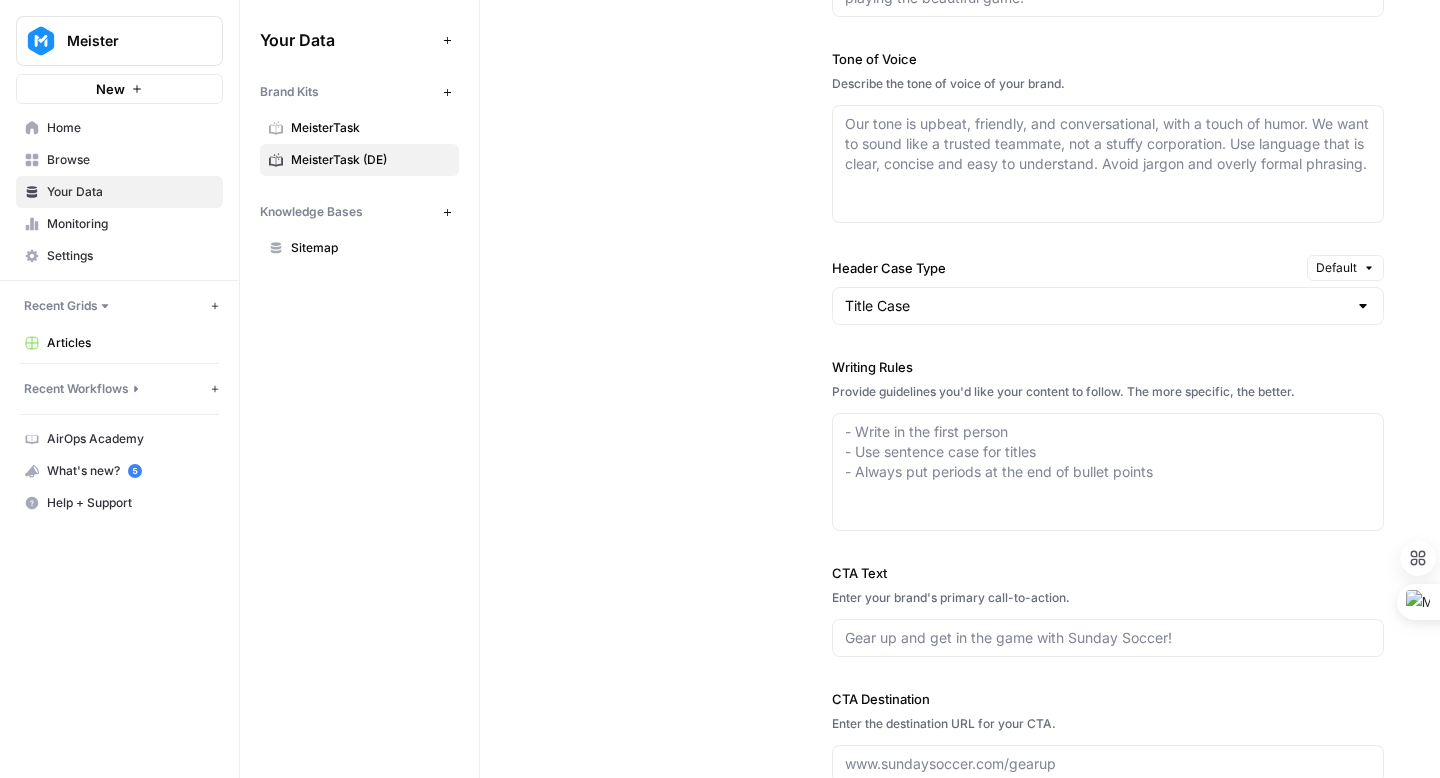 type on "www.meistertask.com/de" 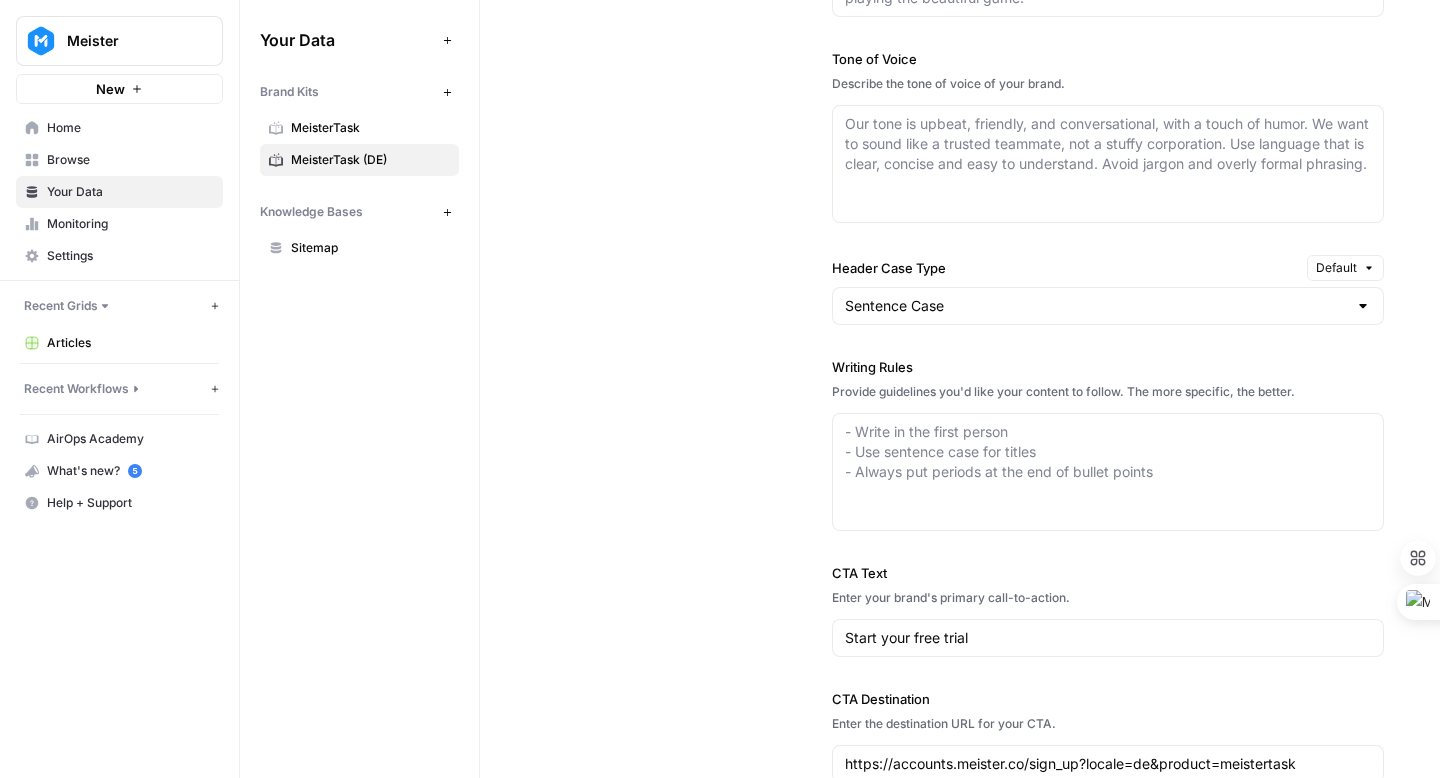 type on "MeisterTask is a secure, German-based project management platform designed for teams and organizations across Europe and beyond. The platform centralizes project planning, task management, and team collaboration, offering intuitive Kanban boards, customizable templates, and integrated AI features to simplify workflows. MeisterTask emphasizes transparency, efficiency, and ease of use, allowing teams to track progress, document processes, and maintain clear communication. With robust security measures, including ISO 27001 certification and full GDPR compliance, MeisterTask is trusted by over 10,000 companies worldwide to manage their projects and sensitive data." 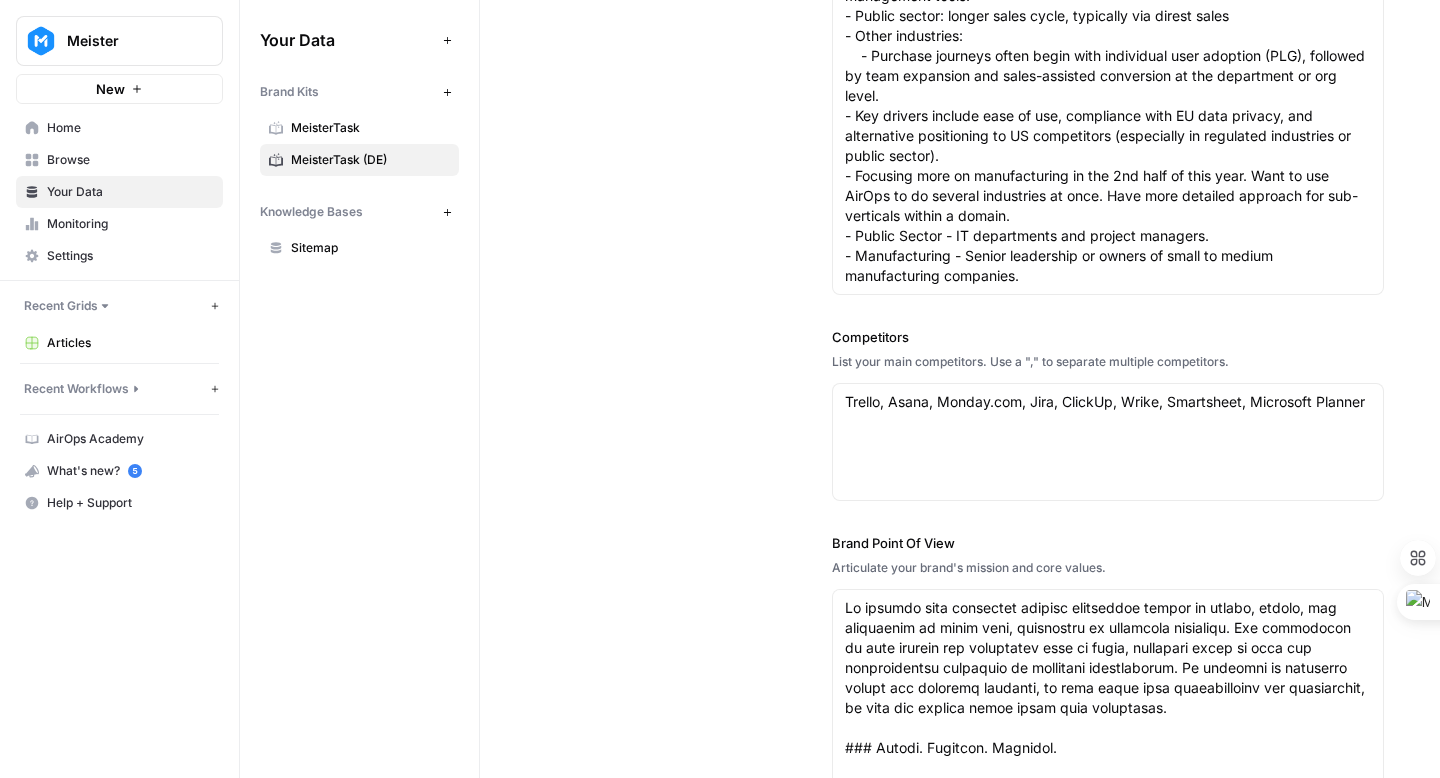 scroll, scrollTop: 518, scrollLeft: 0, axis: vertical 